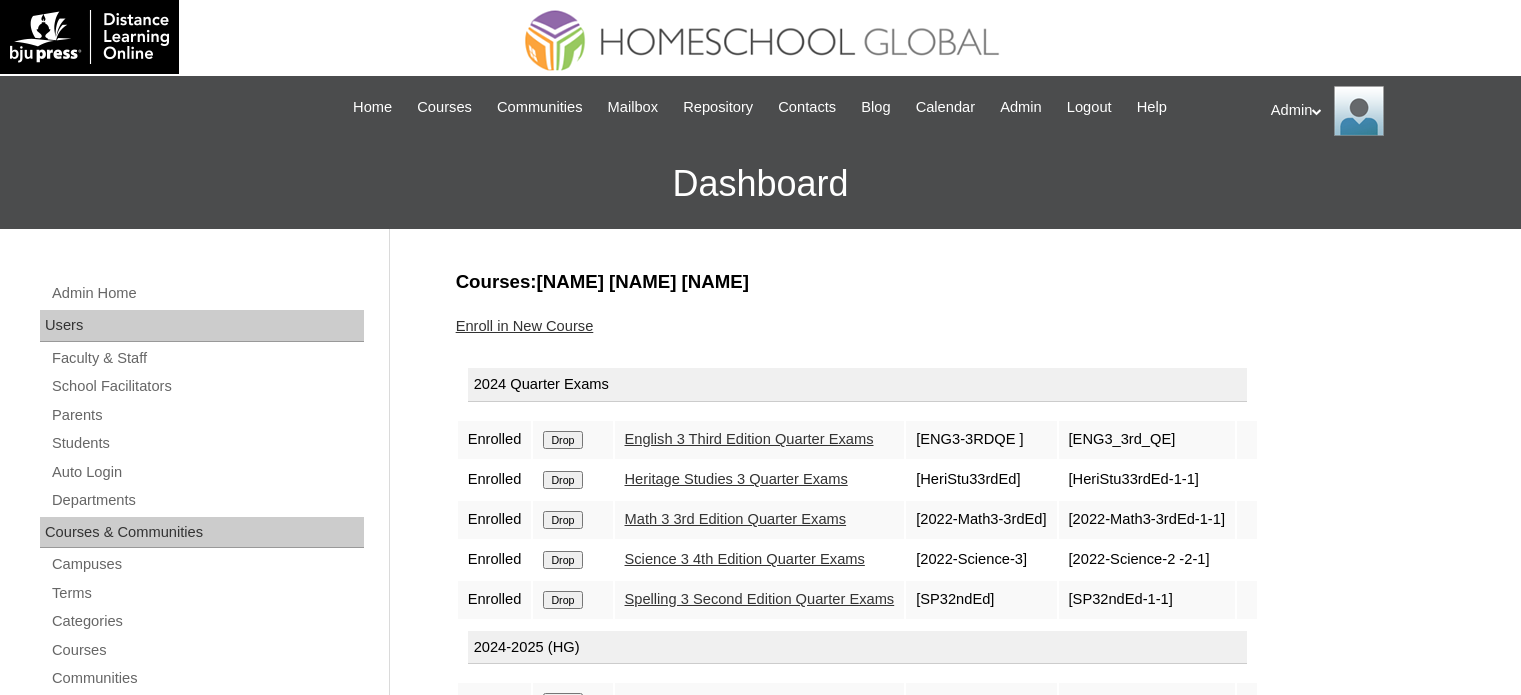scroll, scrollTop: 0, scrollLeft: 0, axis: both 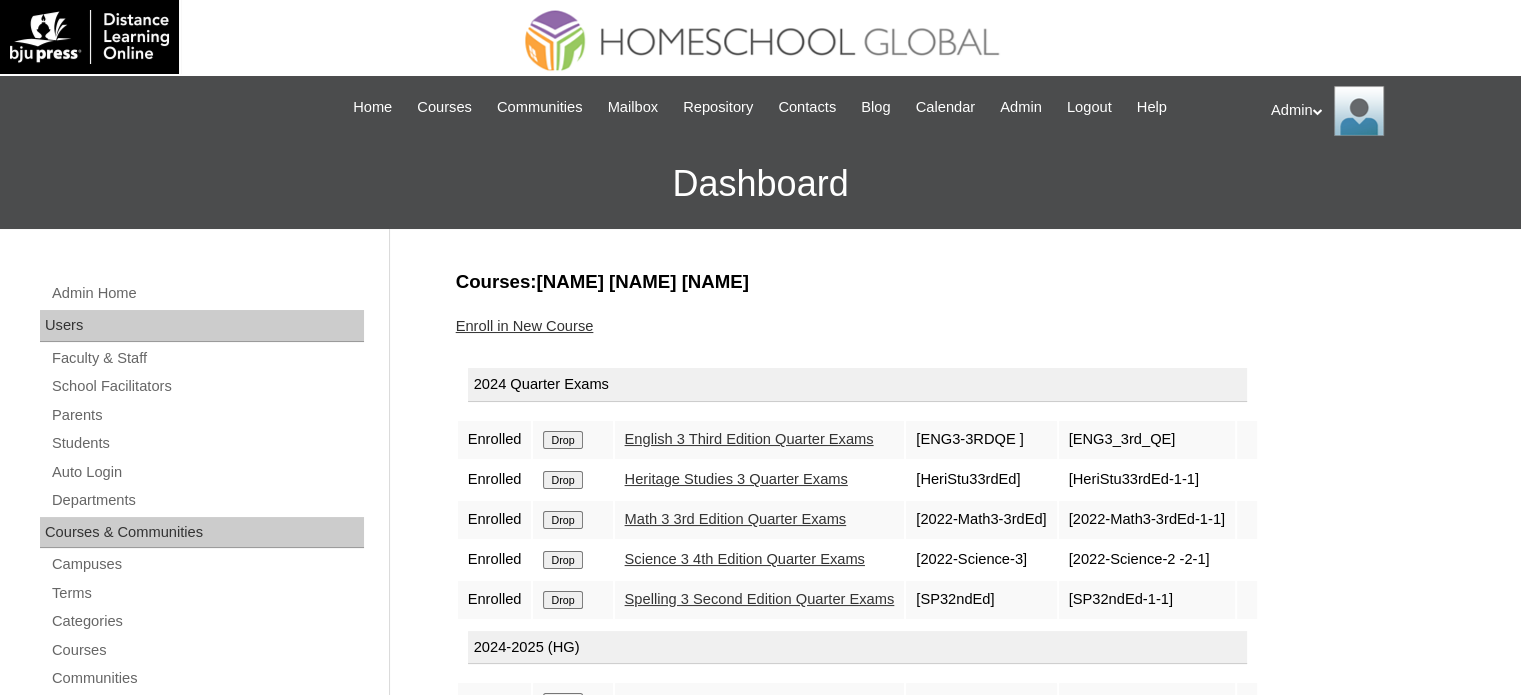 click on "Students" at bounding box center [207, 443] 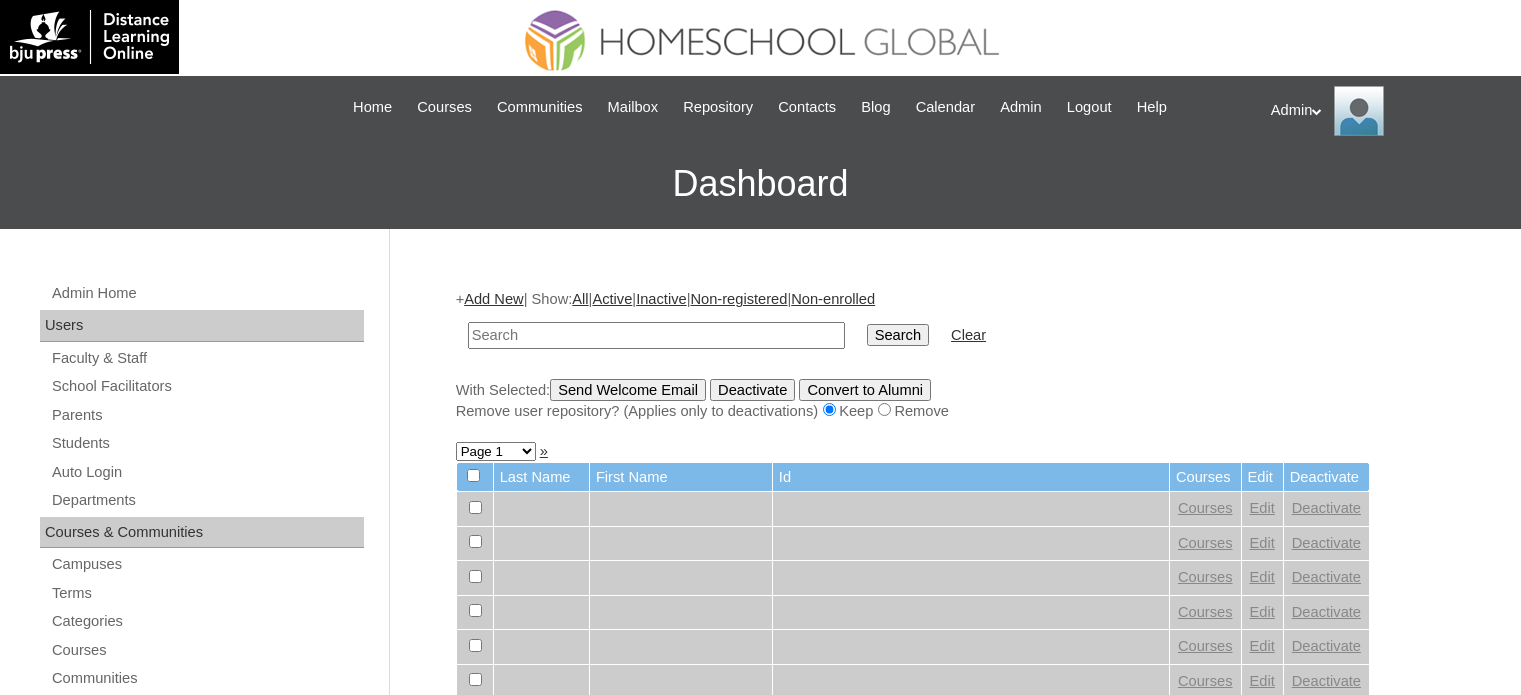 scroll, scrollTop: 0, scrollLeft: 0, axis: both 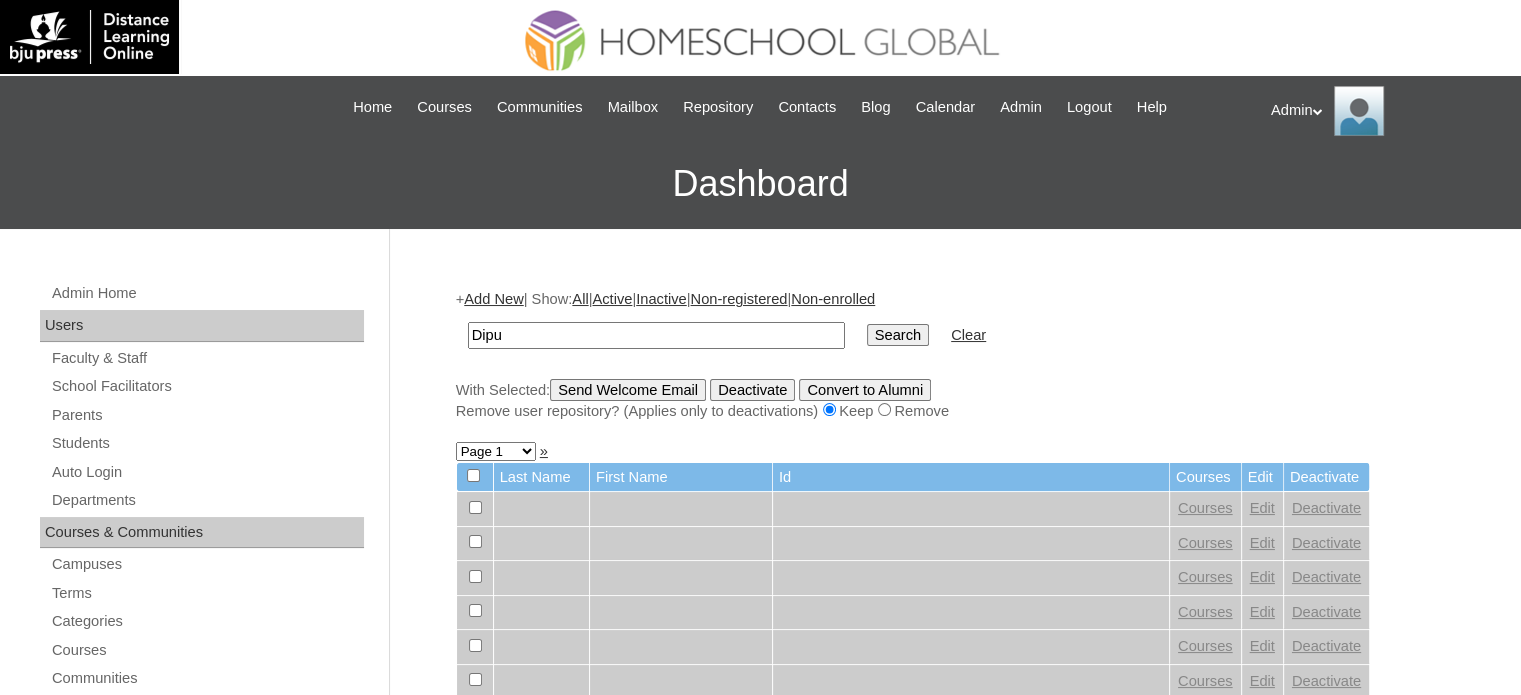 type on "Dipu" 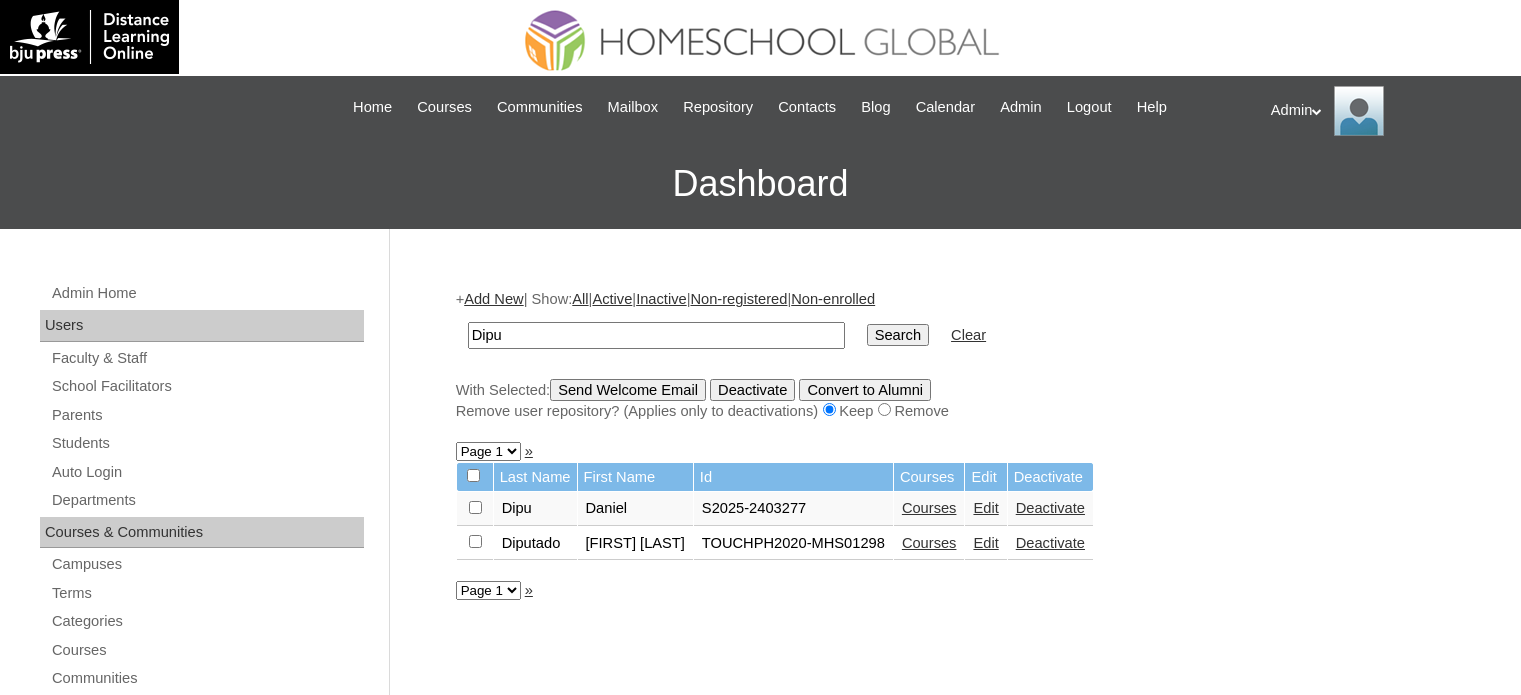 scroll, scrollTop: 0, scrollLeft: 0, axis: both 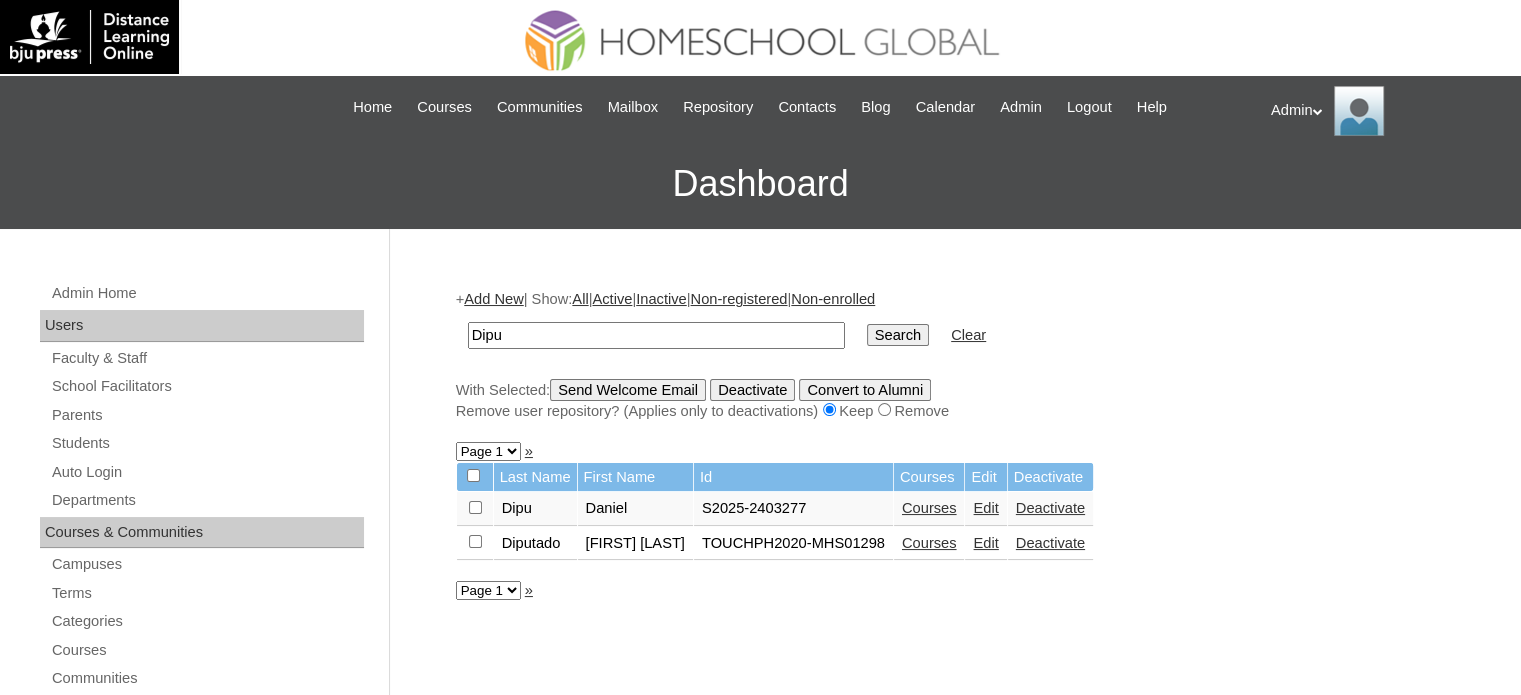 click on "Courses" at bounding box center (929, 508) 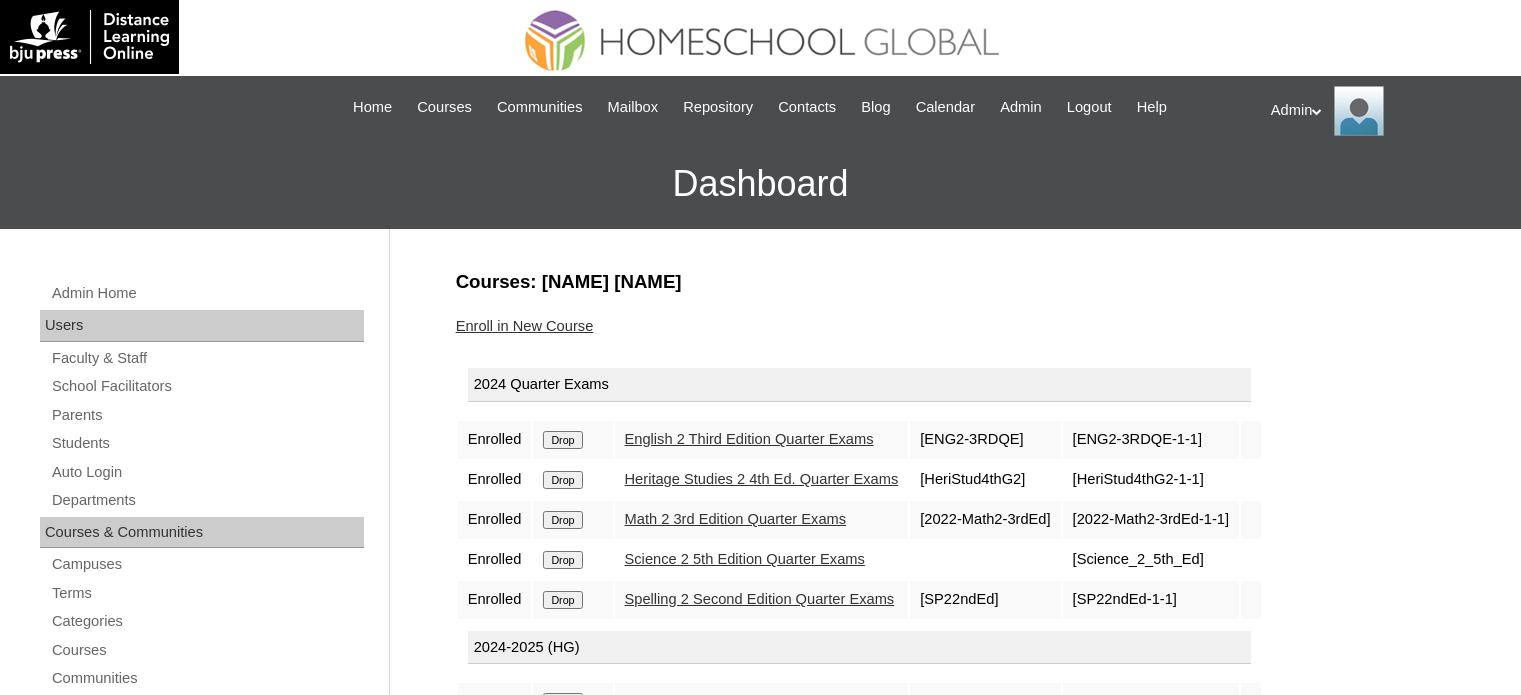 scroll, scrollTop: 0, scrollLeft: 0, axis: both 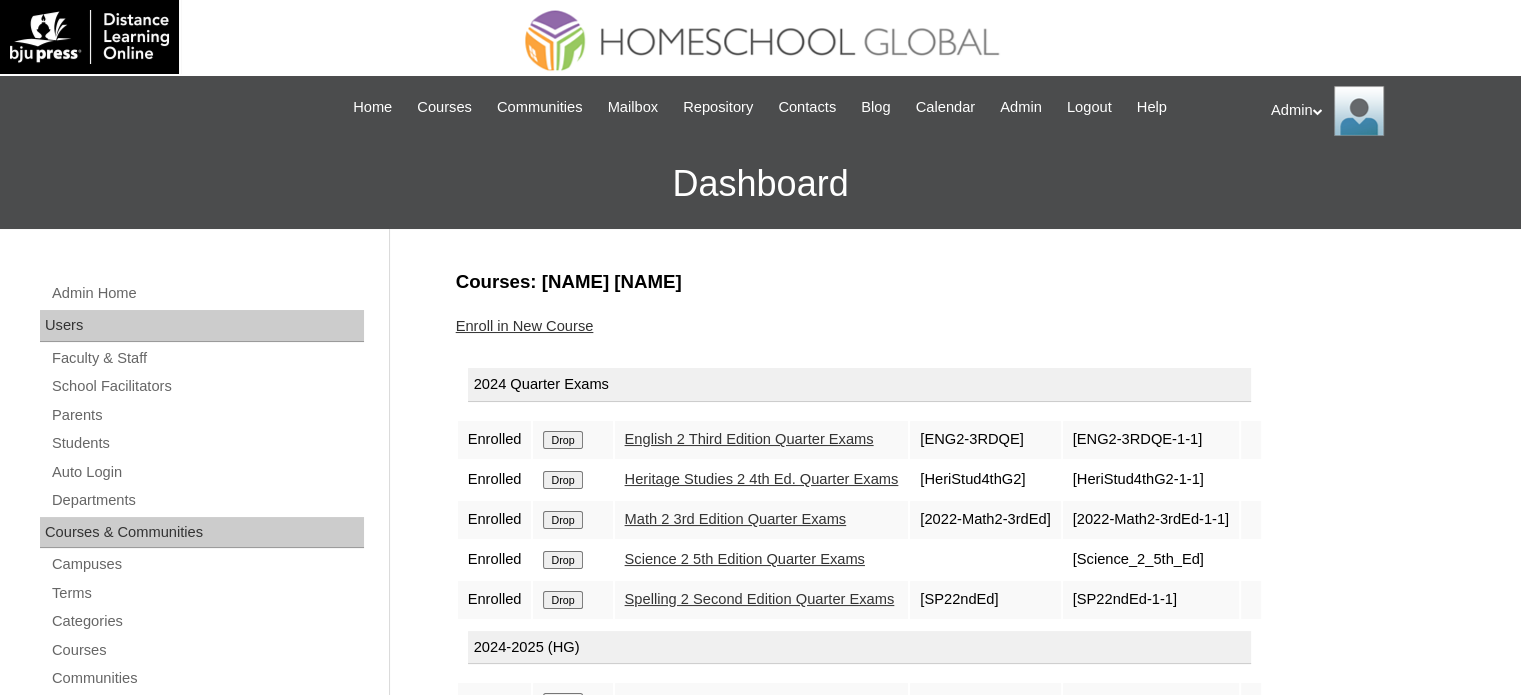 click on "Heritage Studies 2 4th Ed. Quarter Exams" at bounding box center [762, 479] 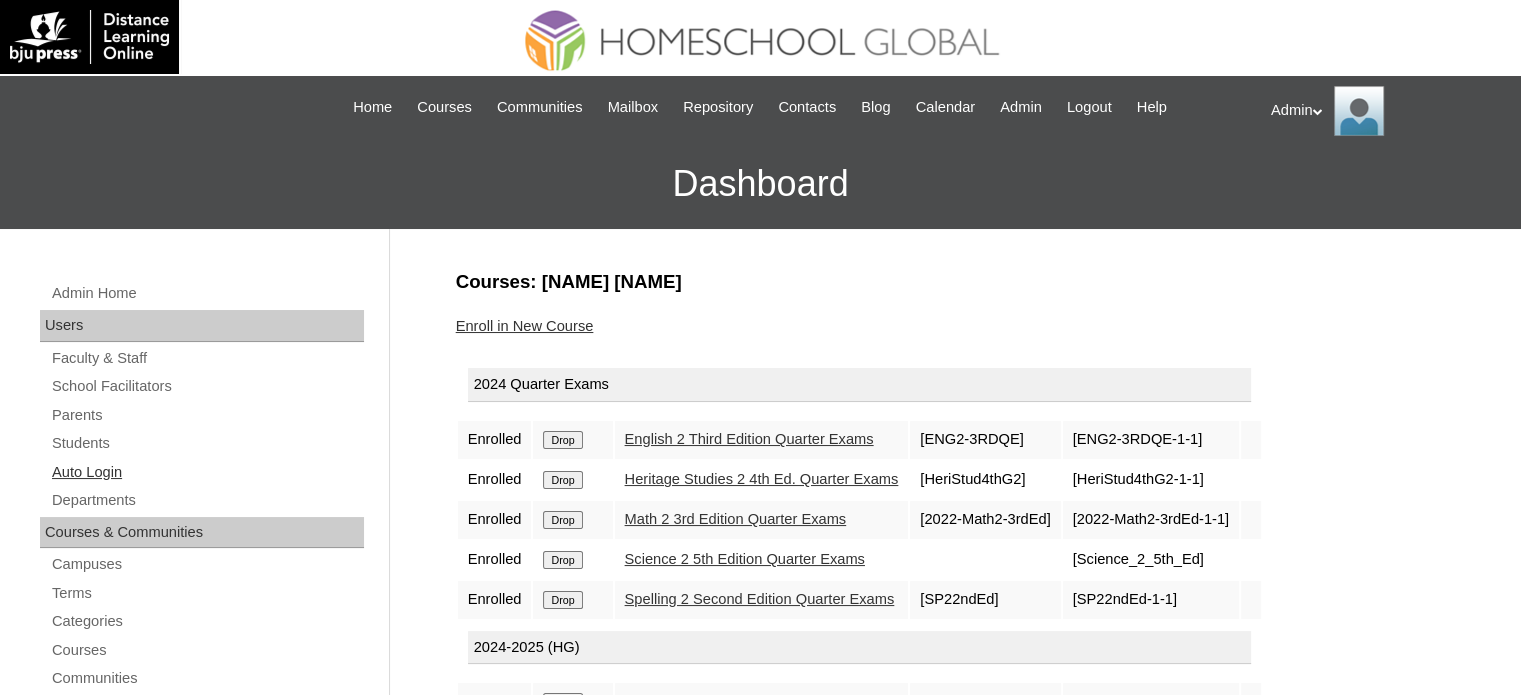 click on "Auto Login" at bounding box center [207, 472] 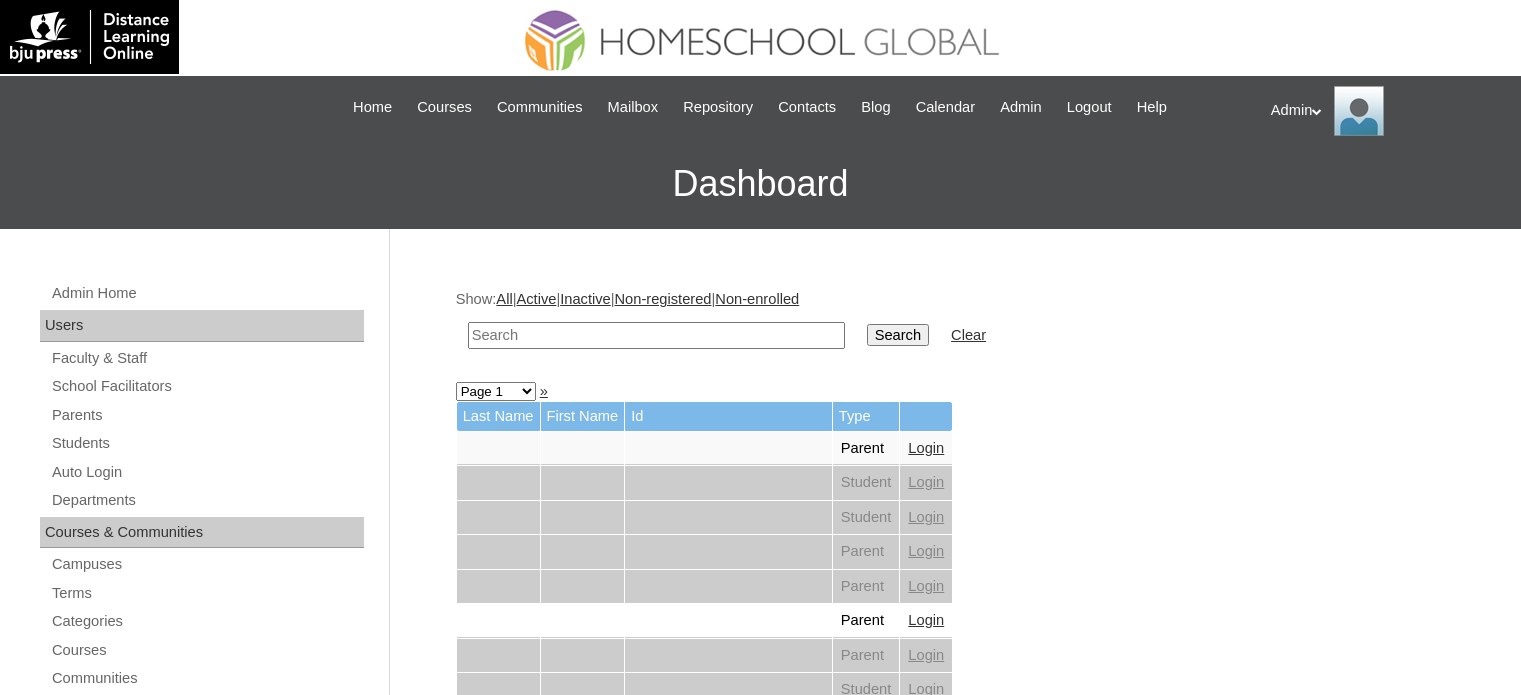 scroll, scrollTop: 0, scrollLeft: 0, axis: both 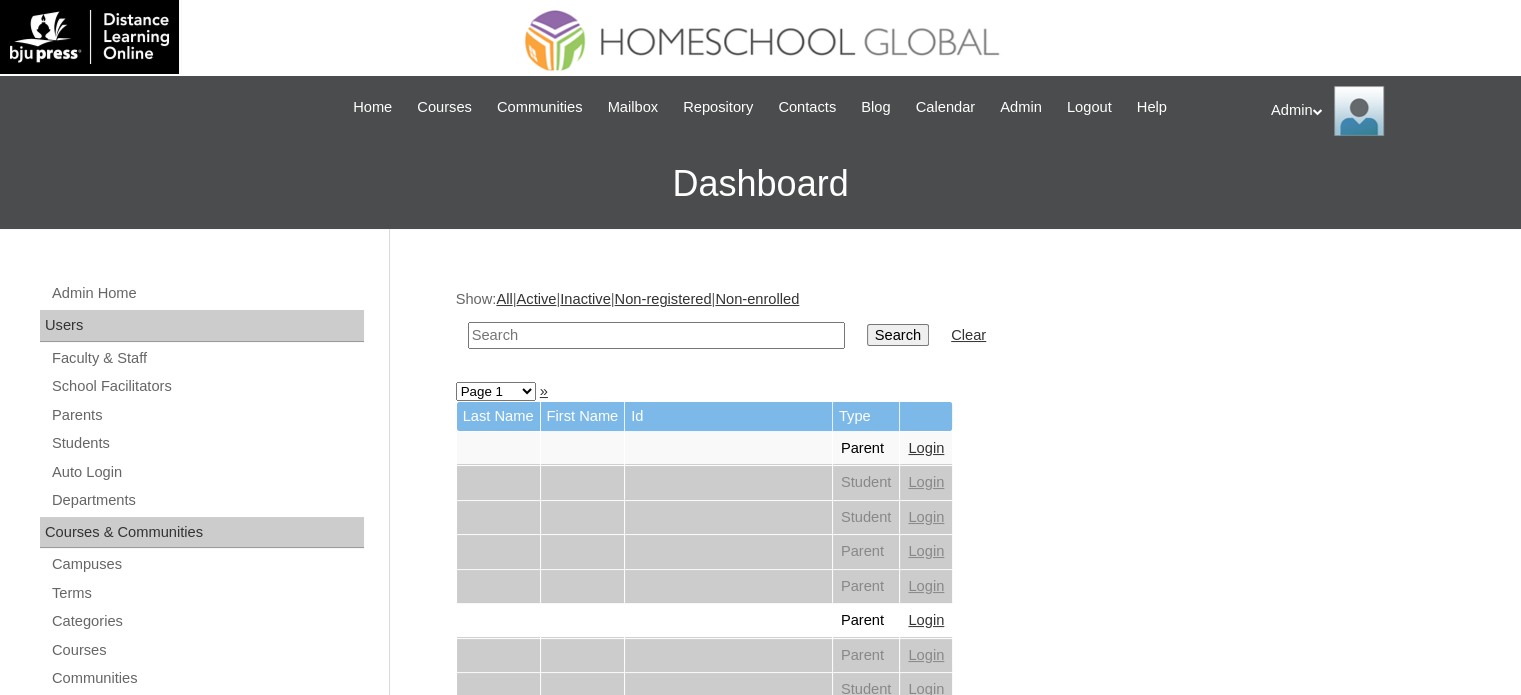 click at bounding box center [656, 335] 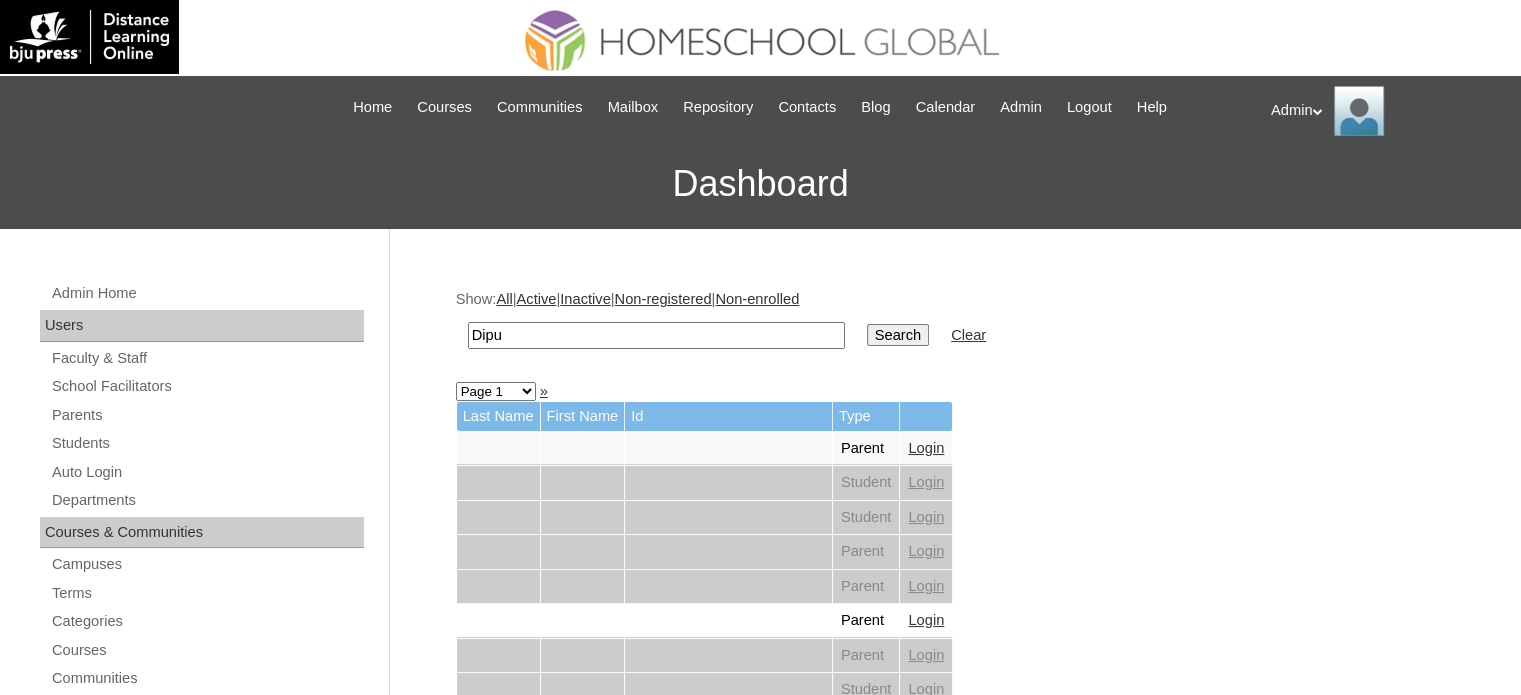 type on "Dipu" 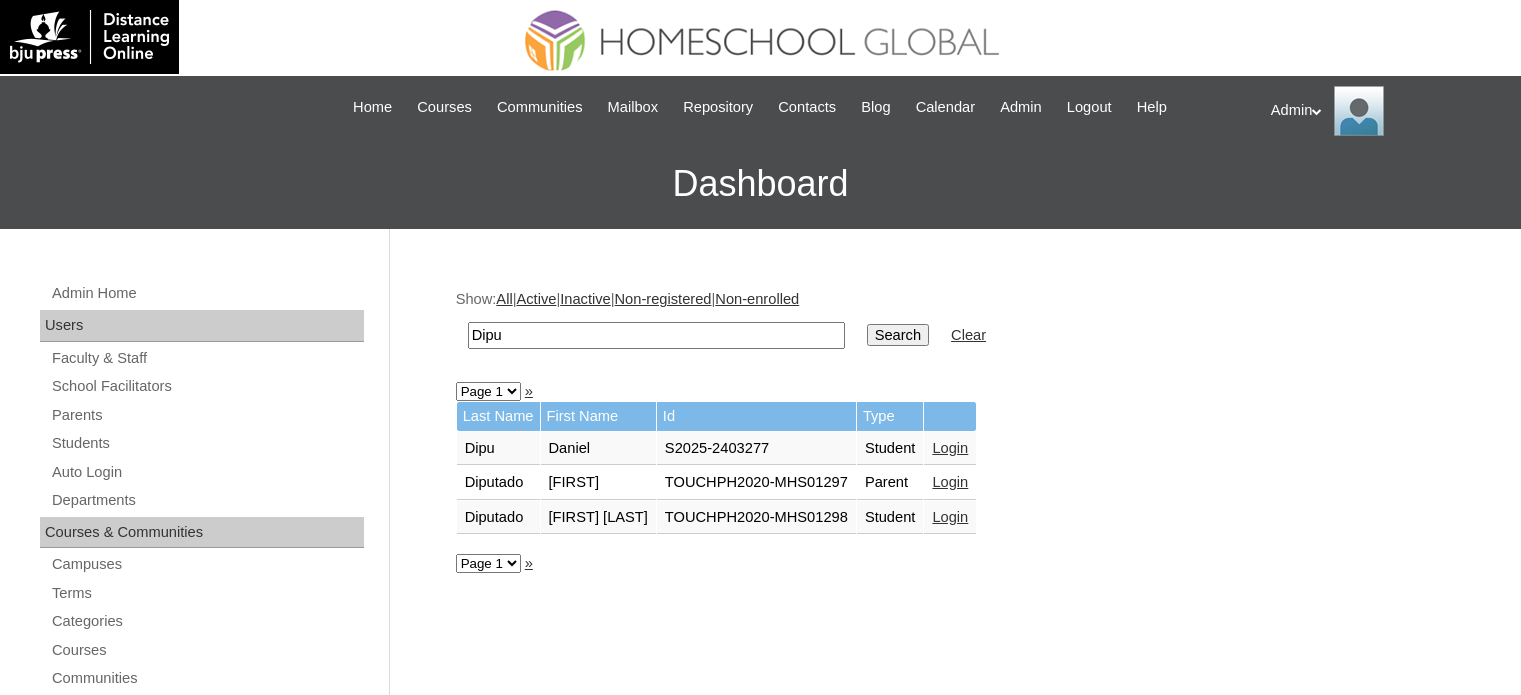 scroll, scrollTop: 0, scrollLeft: 0, axis: both 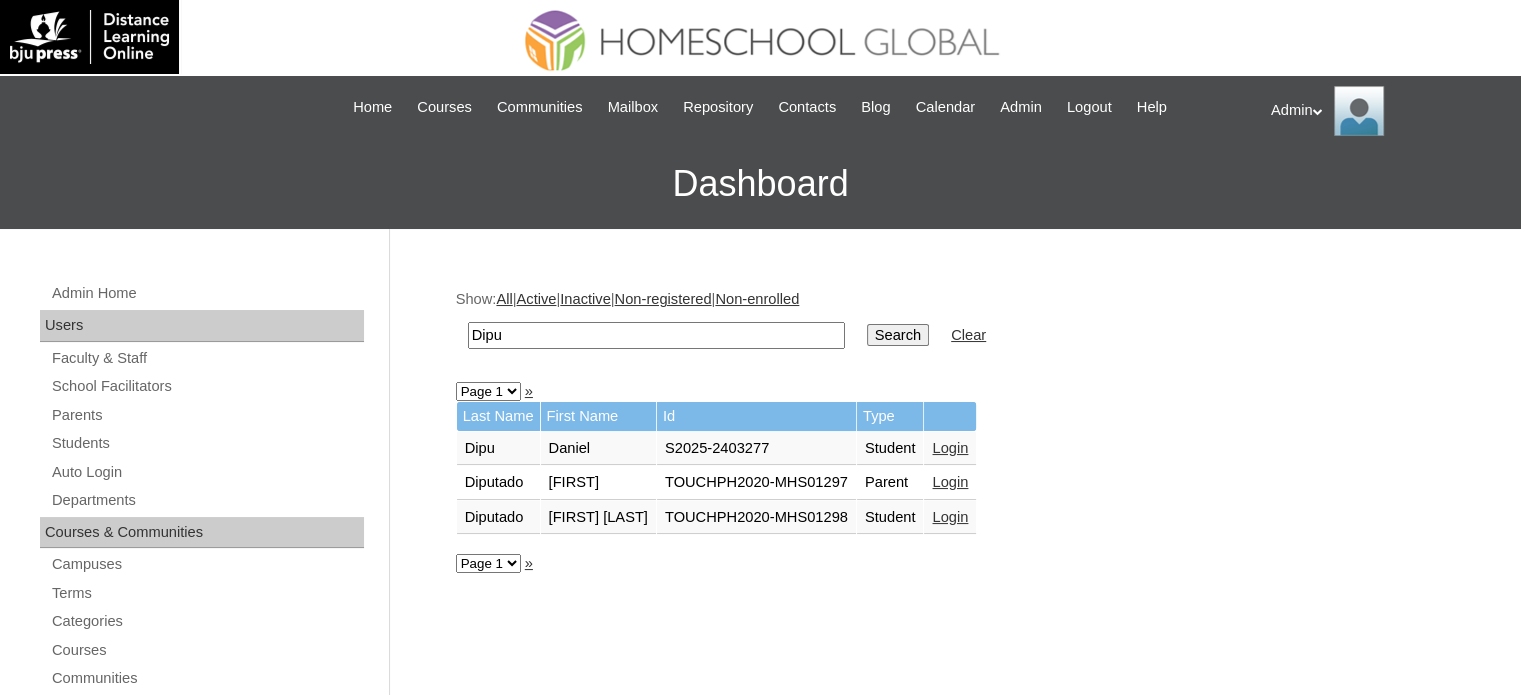 click on "Login" at bounding box center [950, 448] 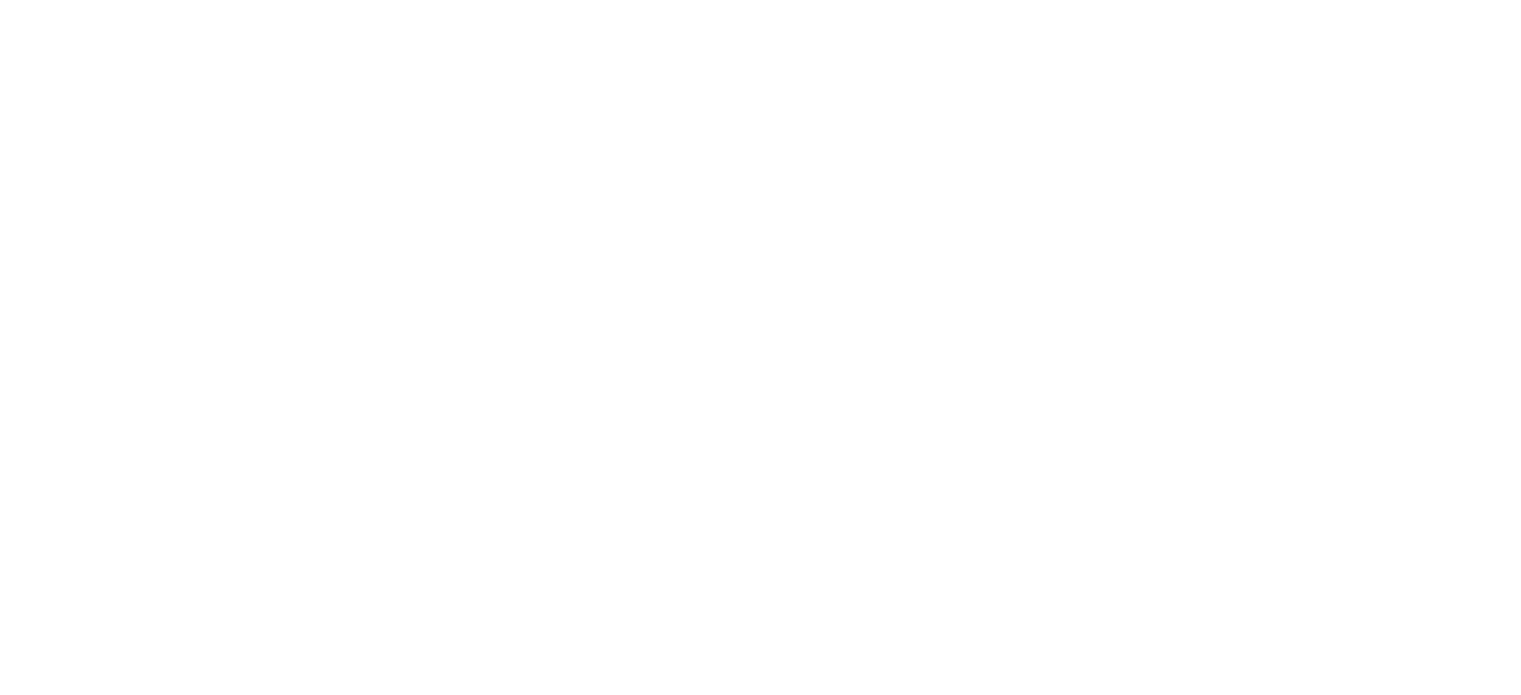 scroll, scrollTop: 0, scrollLeft: 0, axis: both 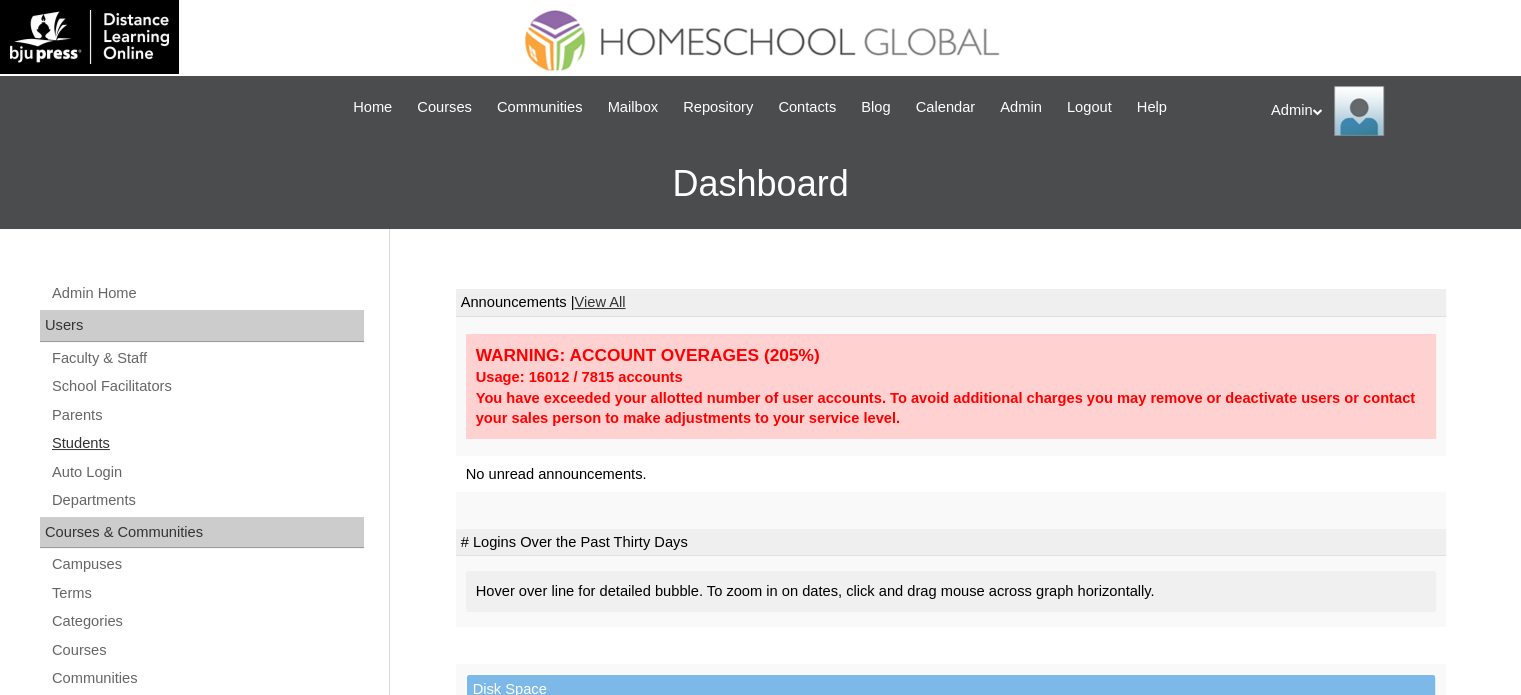 click on "Students" at bounding box center (207, 443) 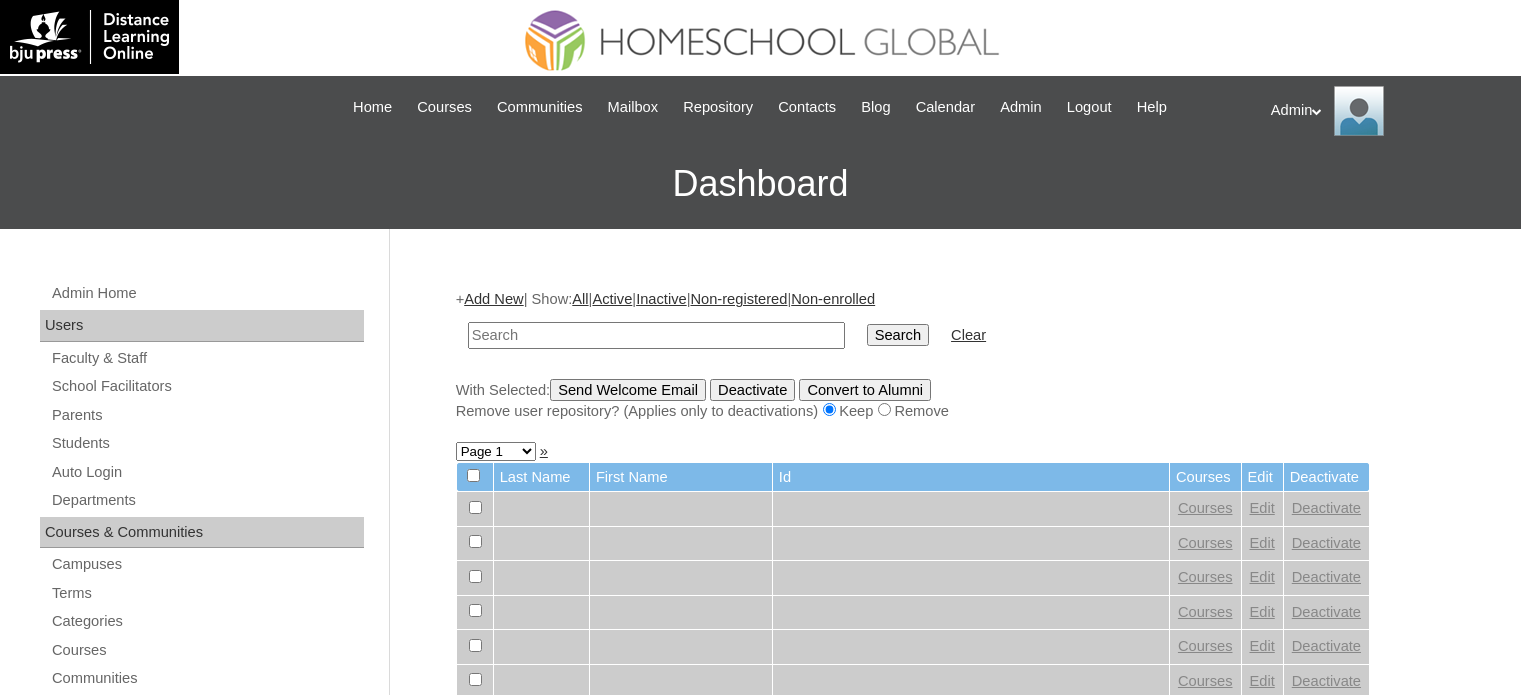 scroll, scrollTop: 0, scrollLeft: 0, axis: both 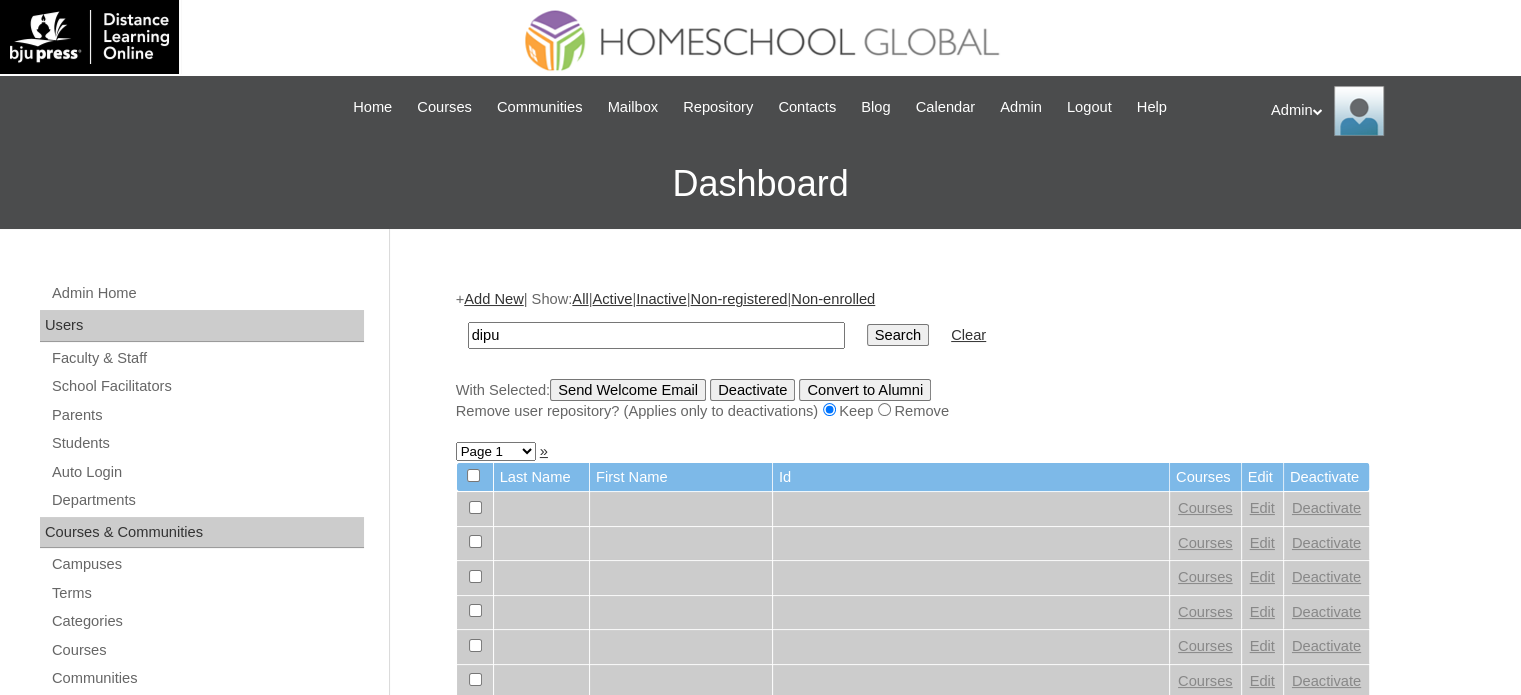 type on "Dipu" 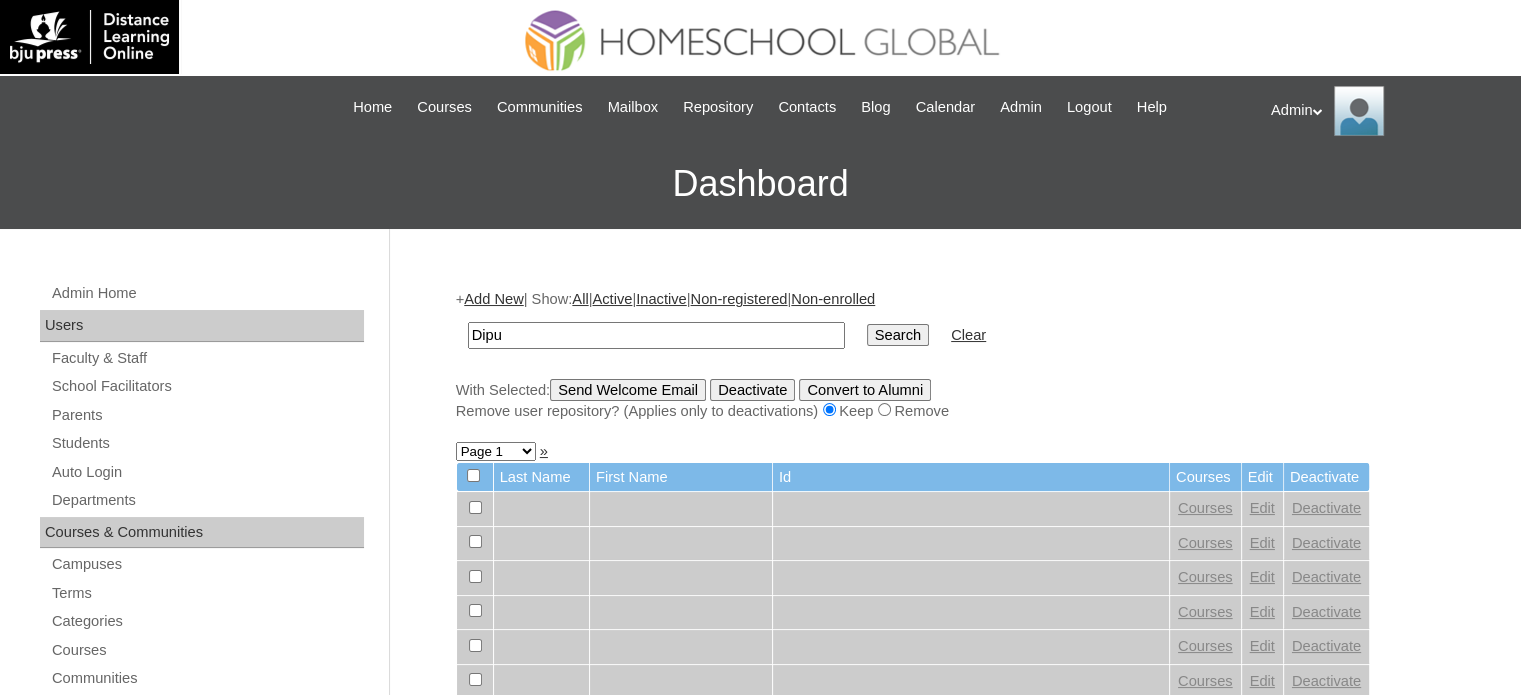 click on "Search" at bounding box center (898, 335) 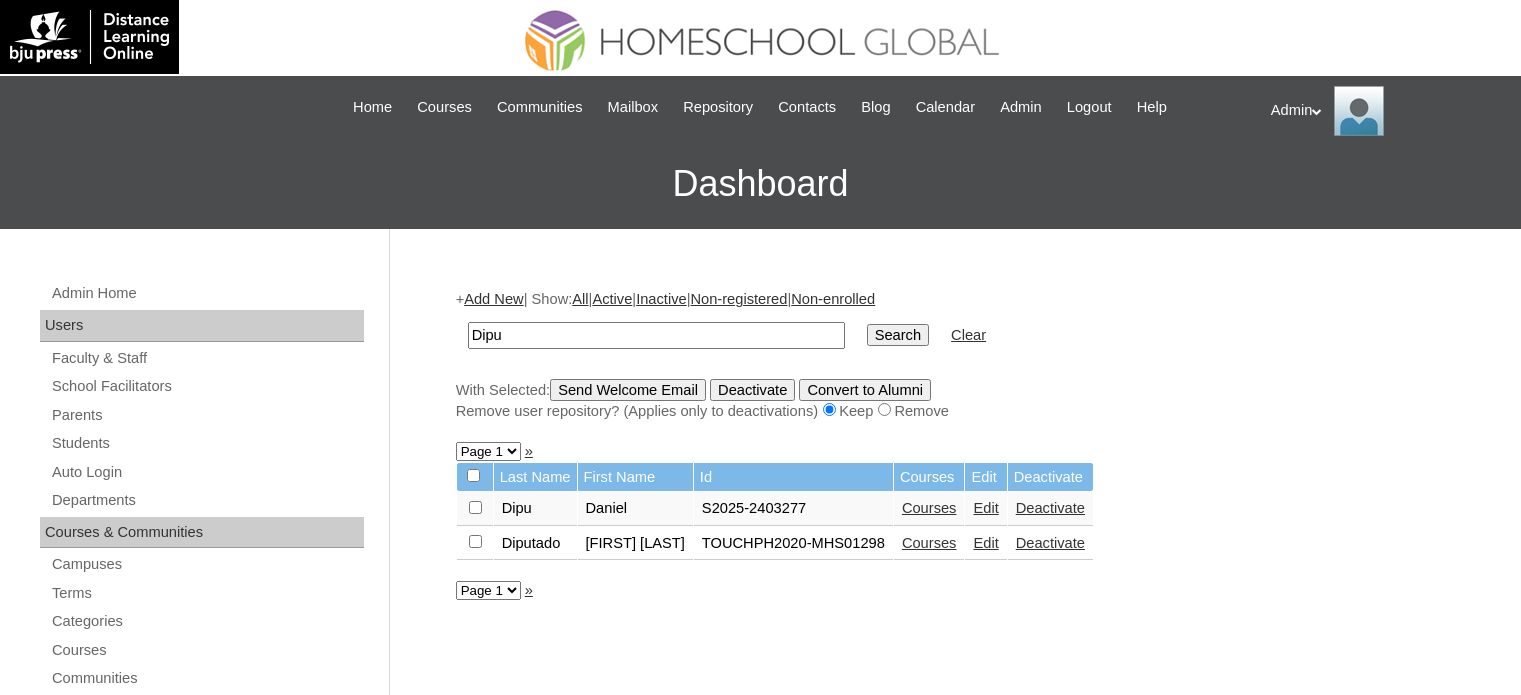 scroll, scrollTop: 0, scrollLeft: 0, axis: both 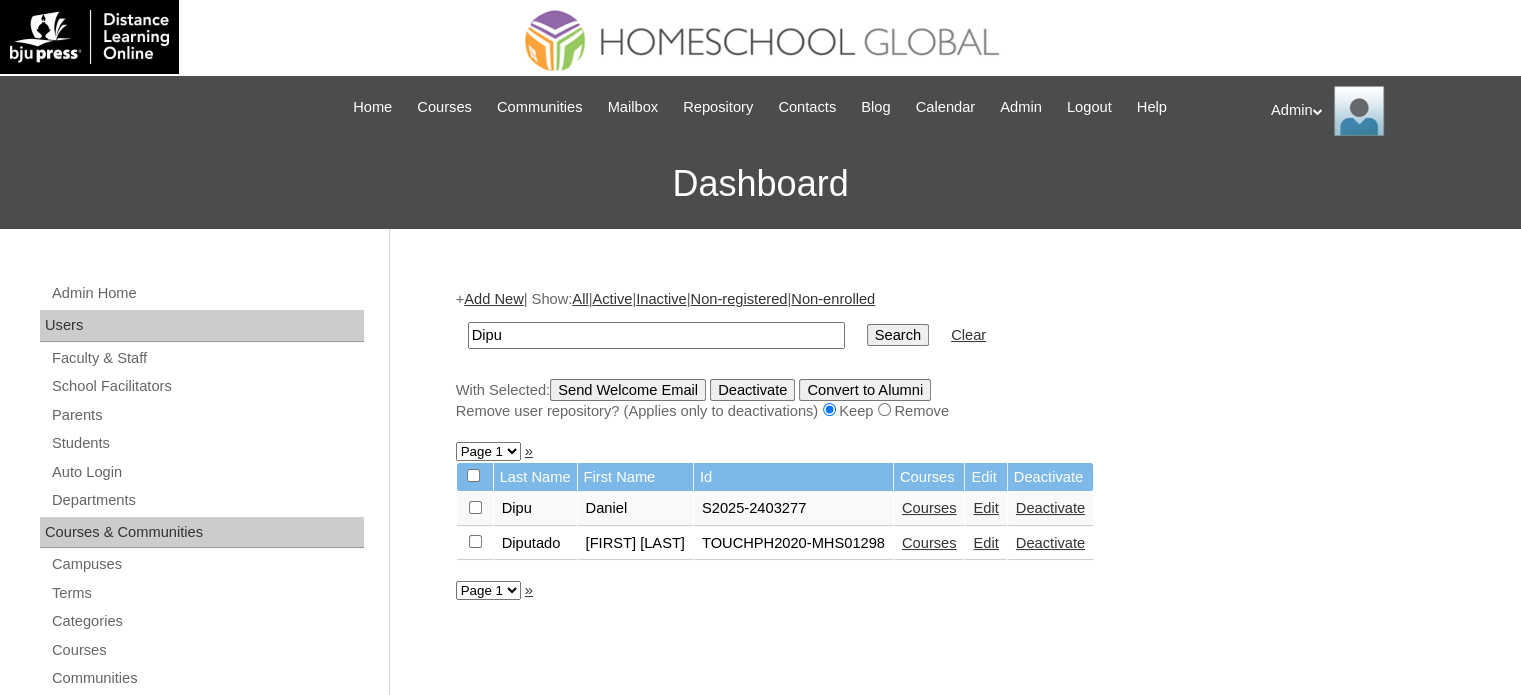 click on "Courses" at bounding box center [929, 508] 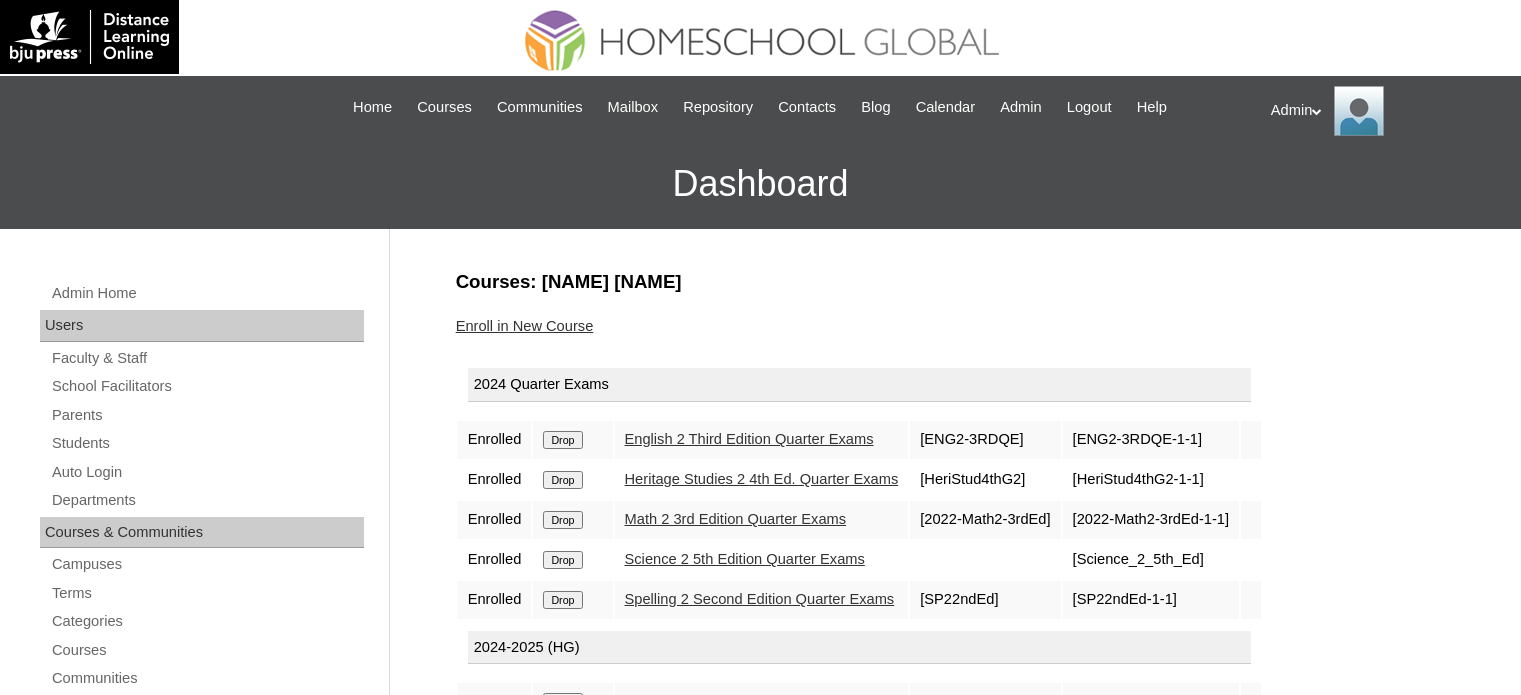 scroll, scrollTop: 0, scrollLeft: 0, axis: both 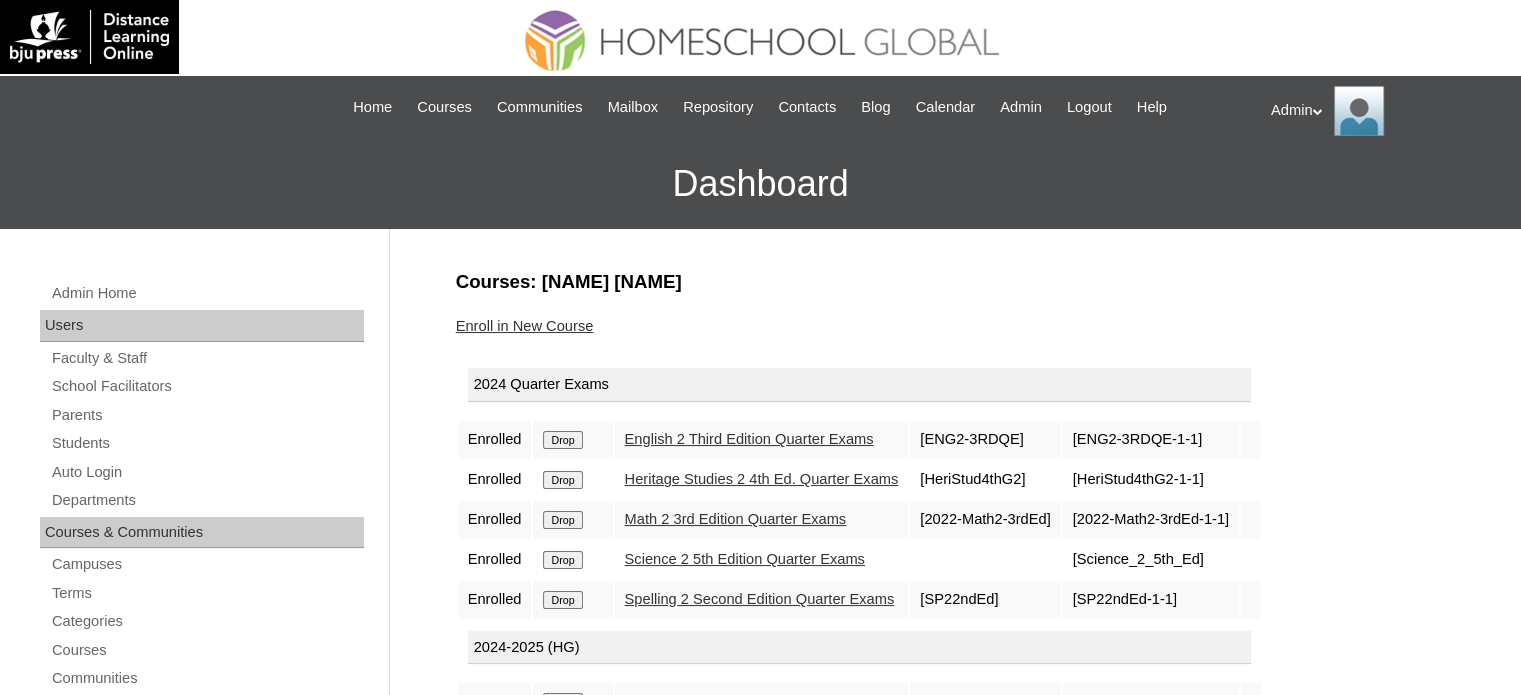 click on "Heritage Studies 2 4th Ed. Quarter Exams" at bounding box center [762, 479] 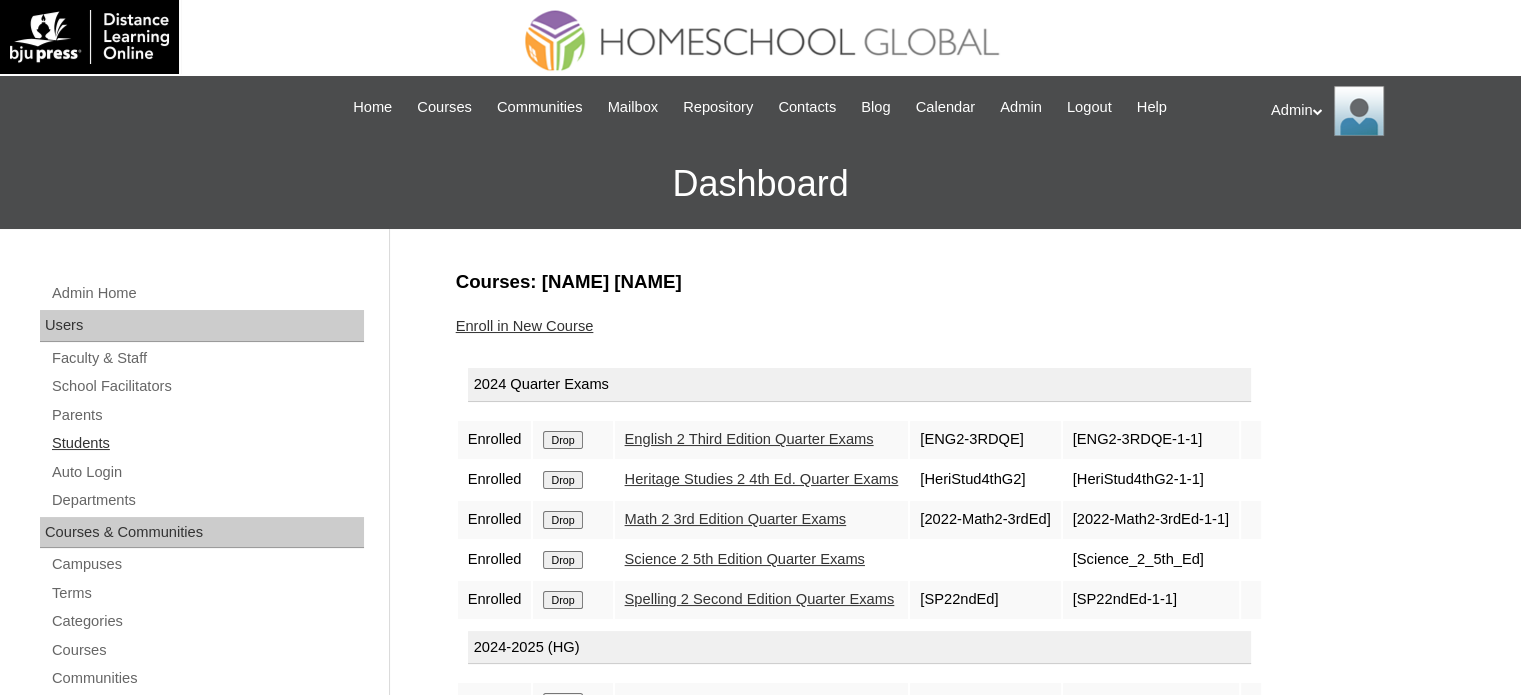 click on "Students" at bounding box center (207, 443) 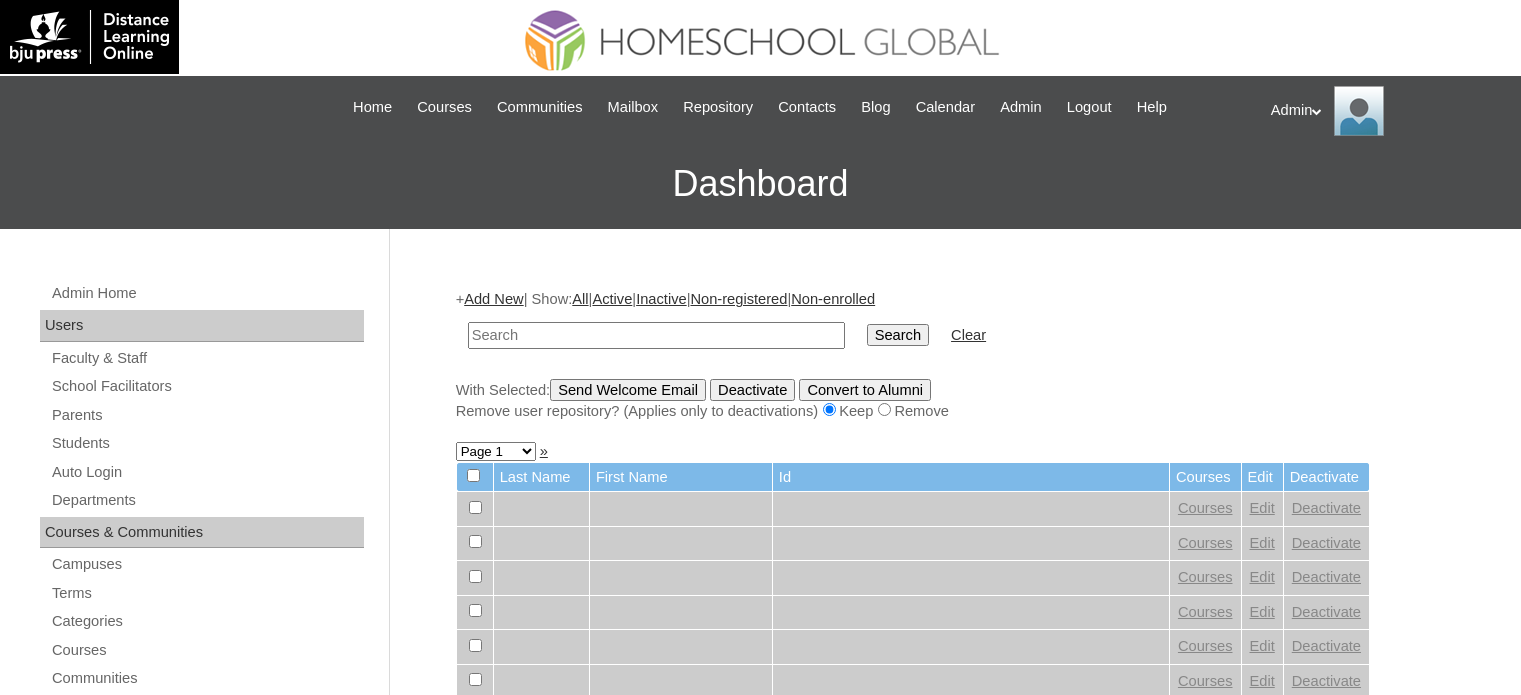 scroll, scrollTop: 0, scrollLeft: 0, axis: both 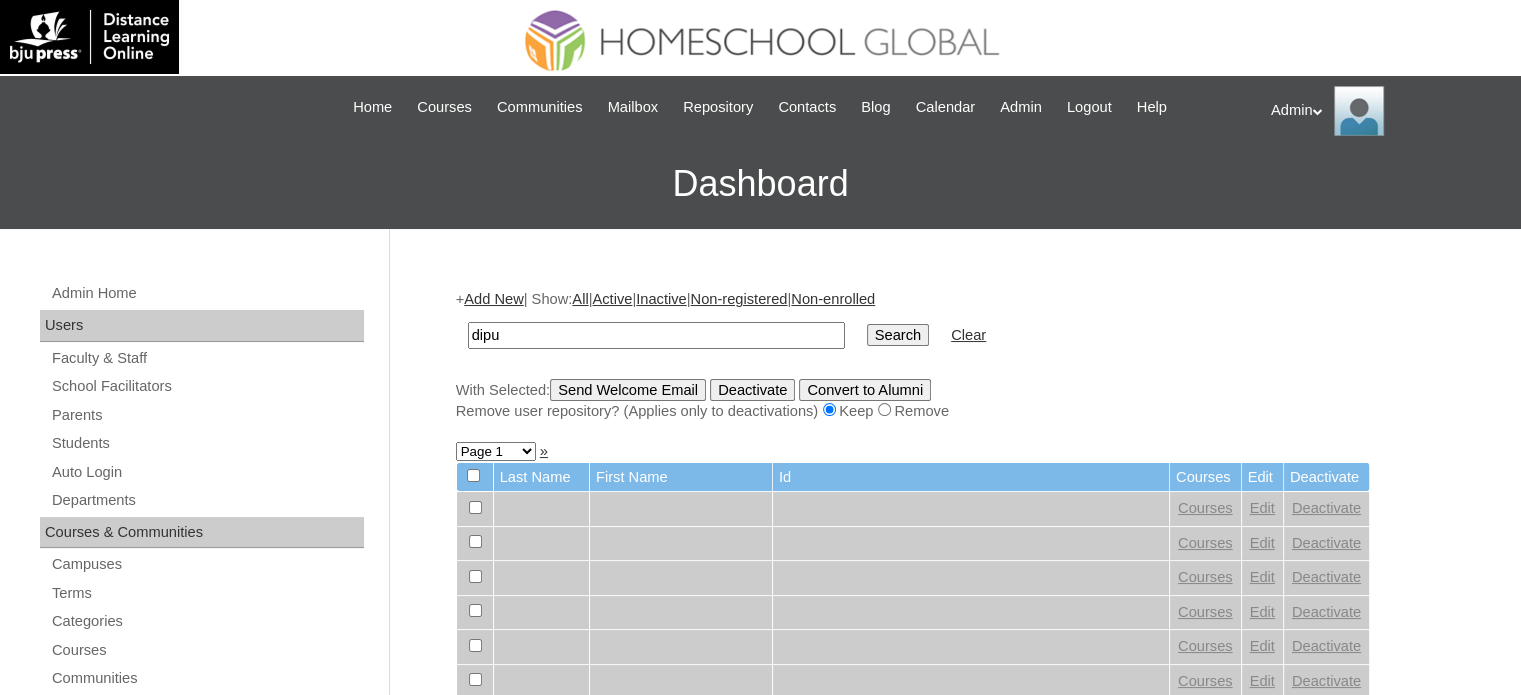 type on "Dipu" 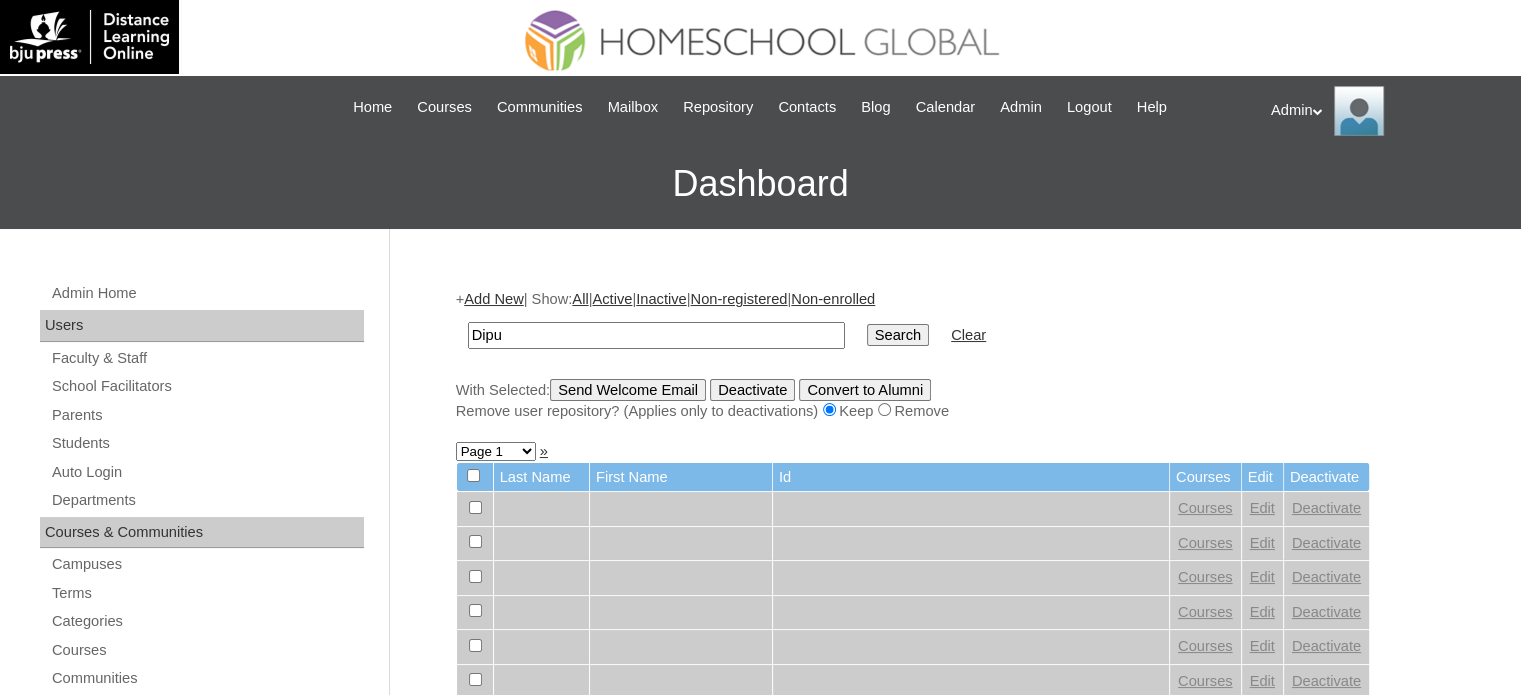 click on "Search" at bounding box center [898, 335] 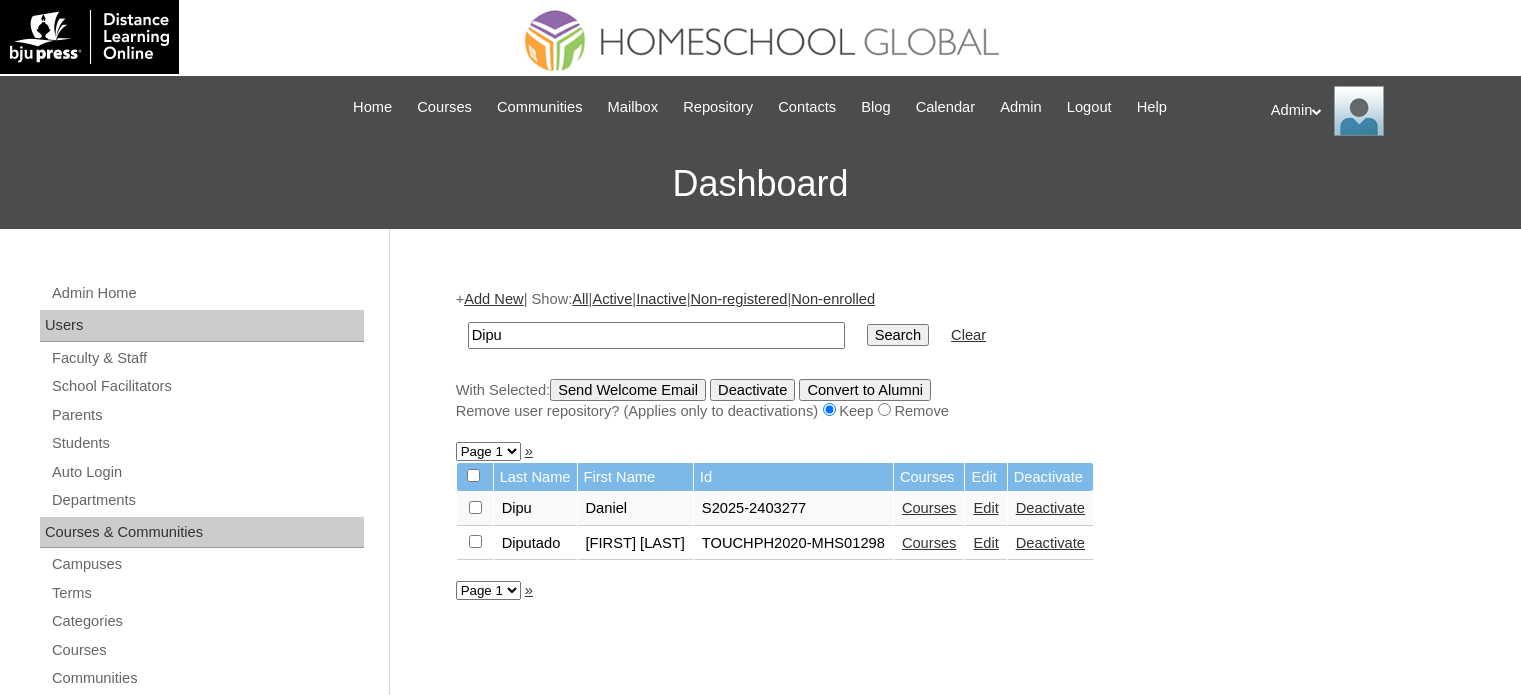 scroll, scrollTop: 0, scrollLeft: 0, axis: both 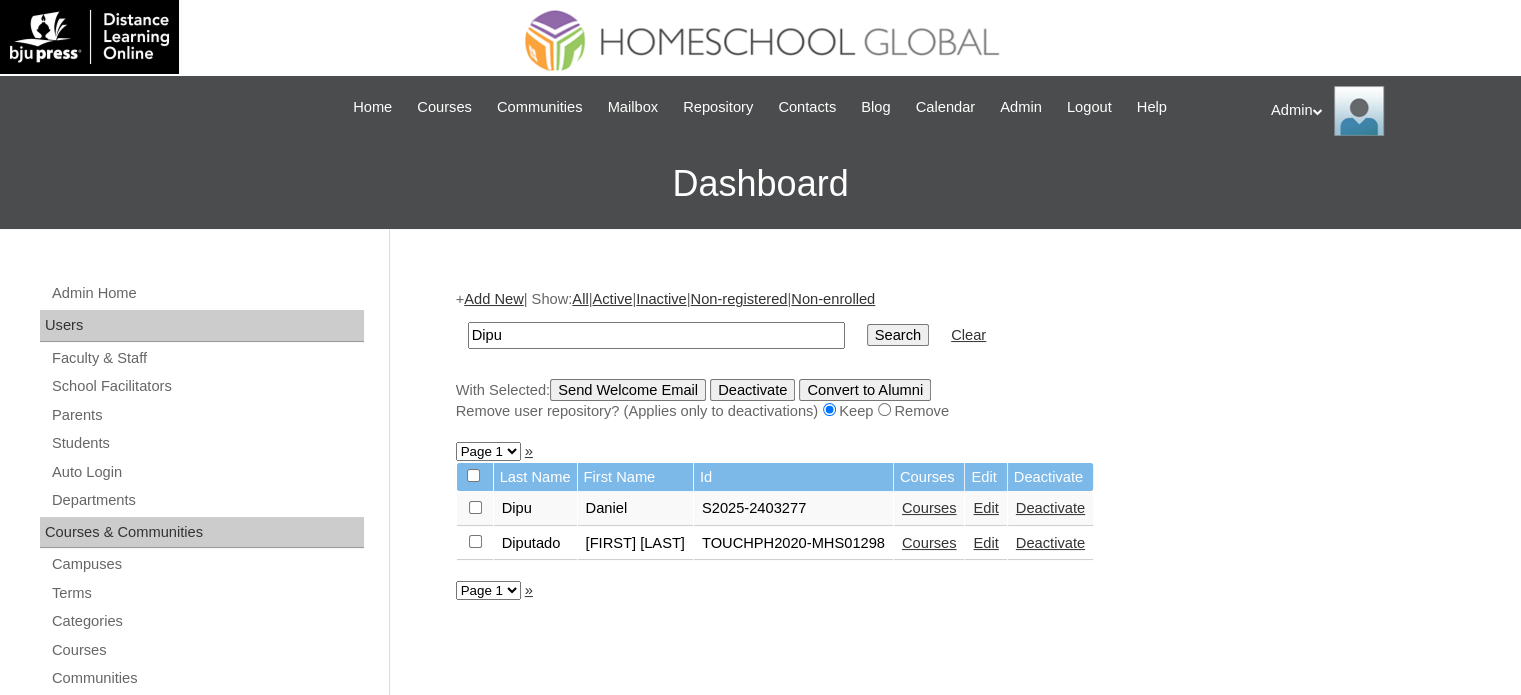click on "Edit" at bounding box center (985, 508) 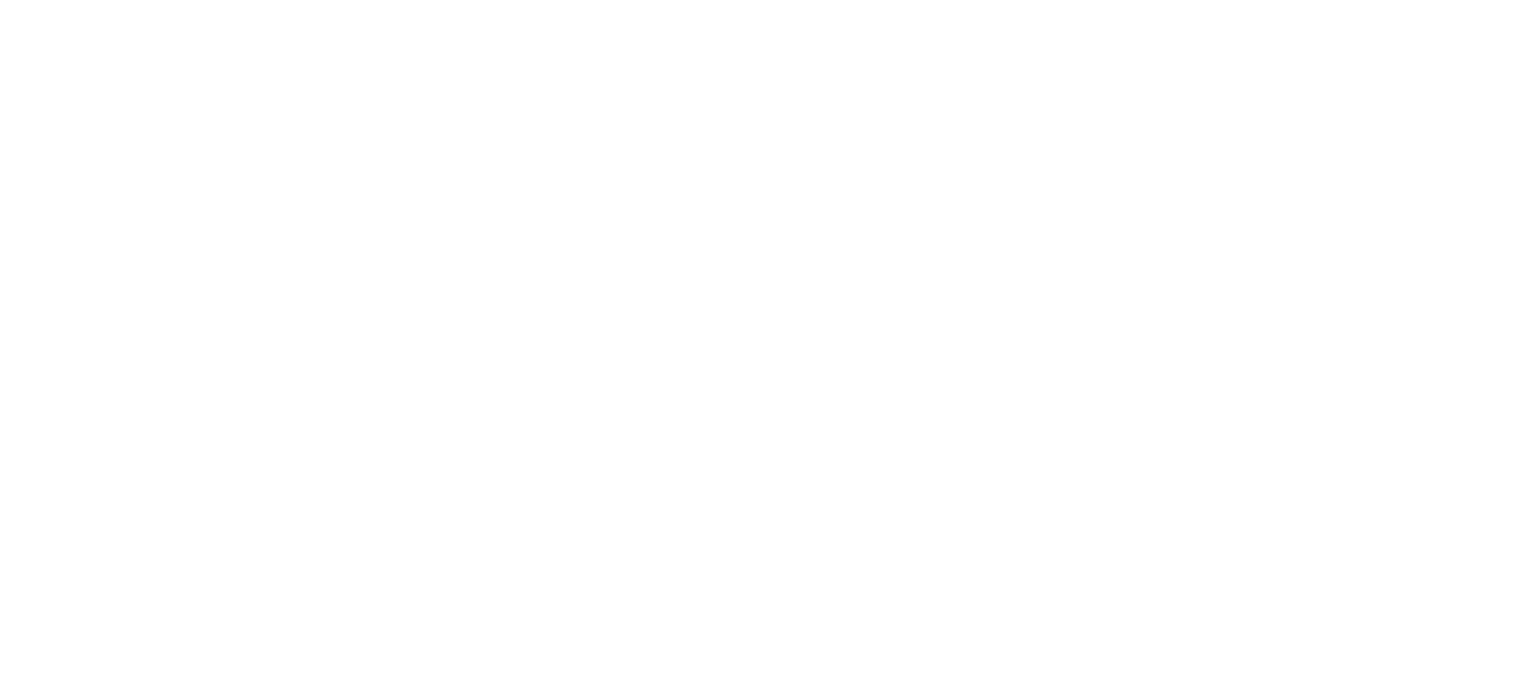 scroll, scrollTop: 0, scrollLeft: 0, axis: both 